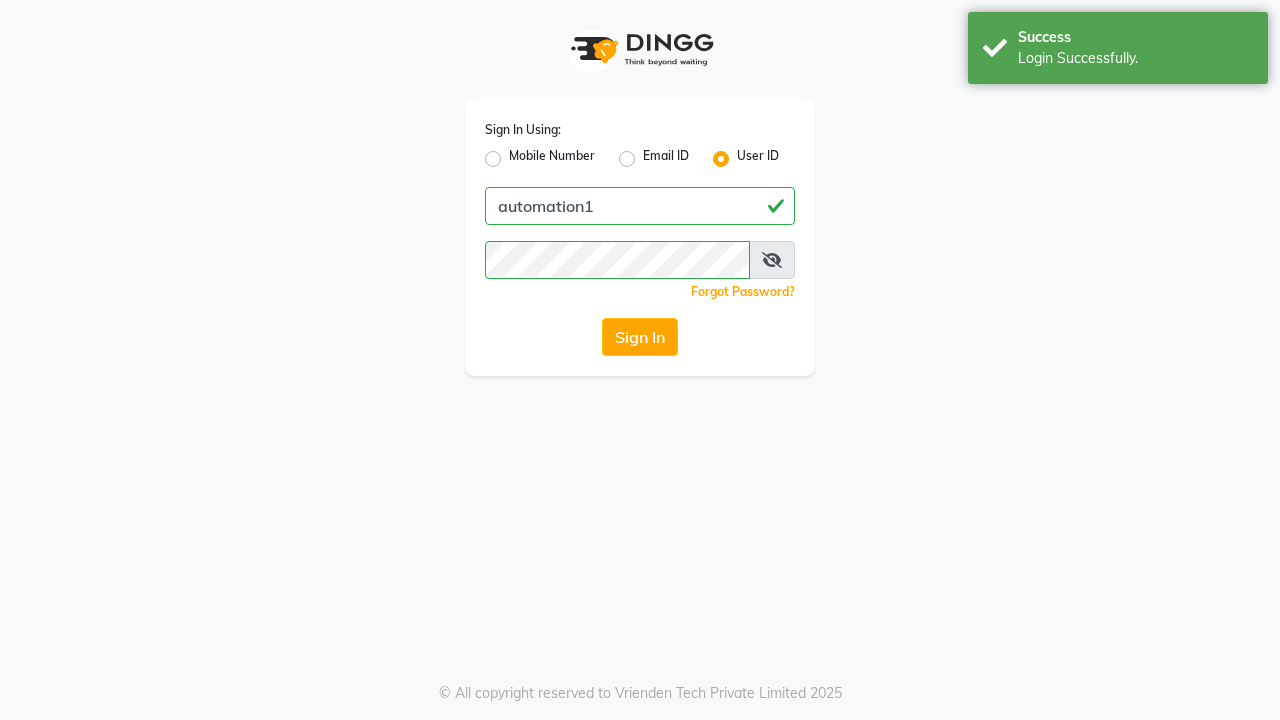 scroll, scrollTop: 0, scrollLeft: 0, axis: both 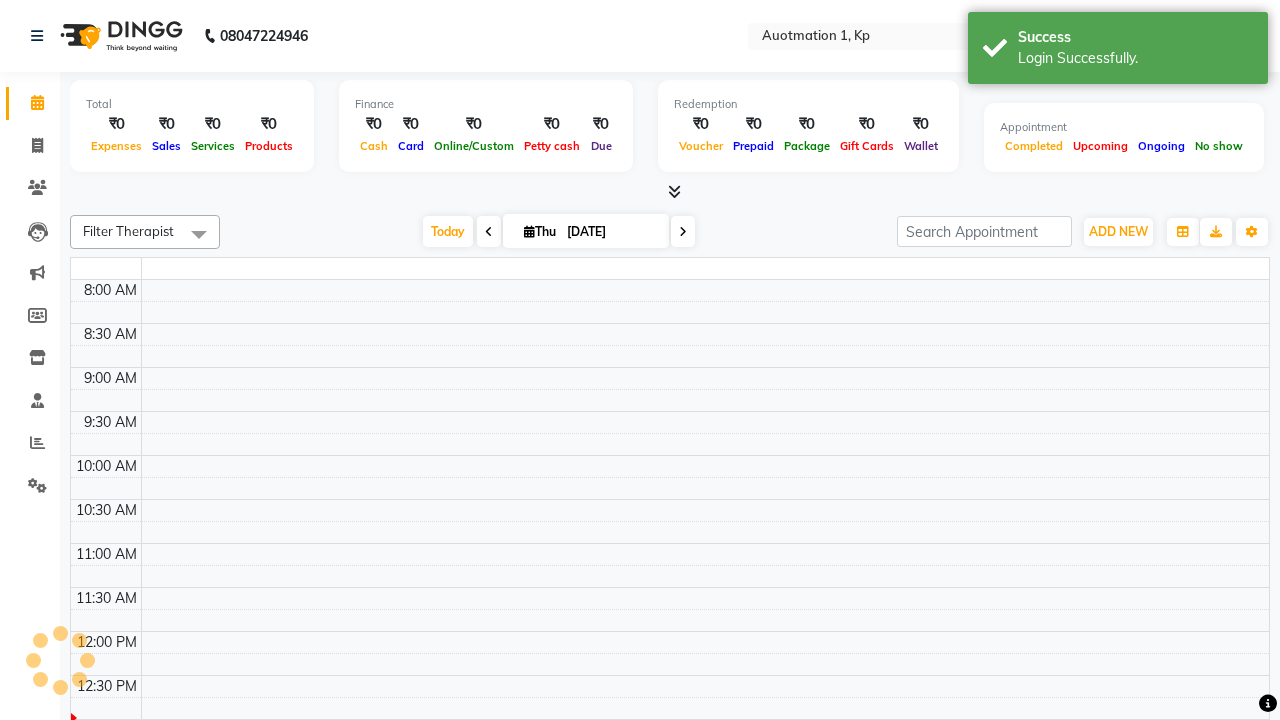 select on "en" 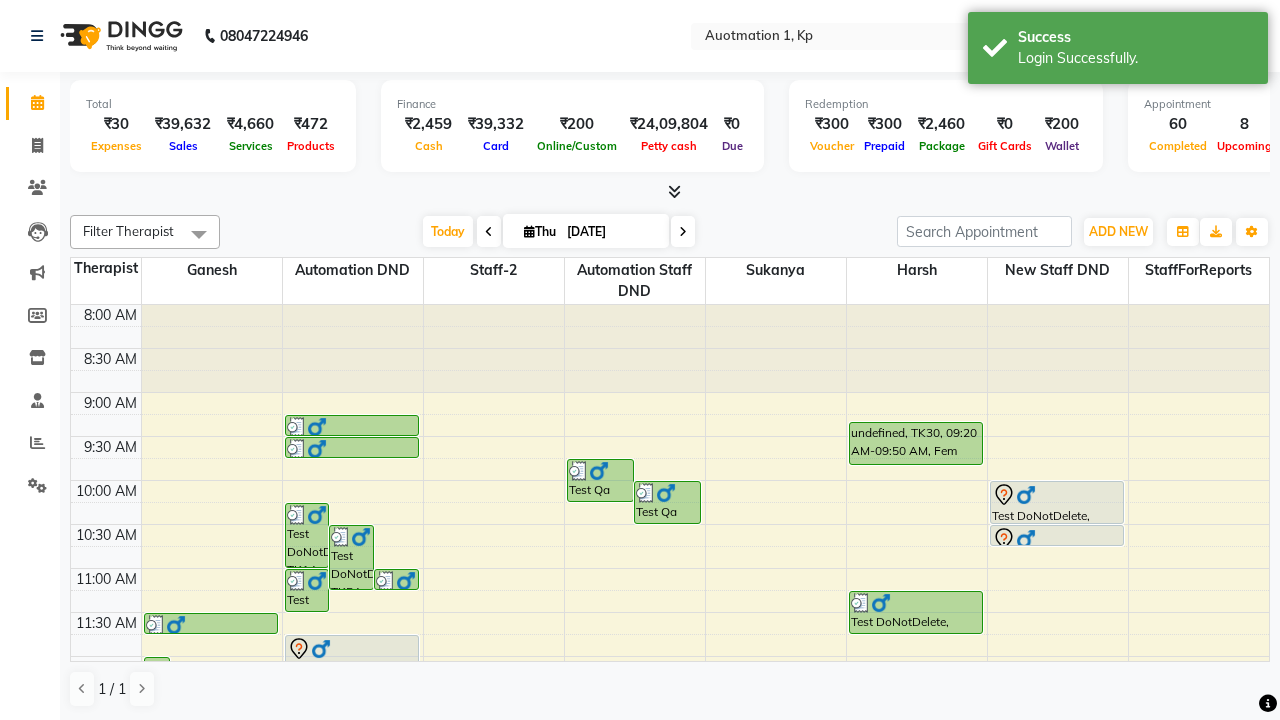 scroll, scrollTop: 0, scrollLeft: 0, axis: both 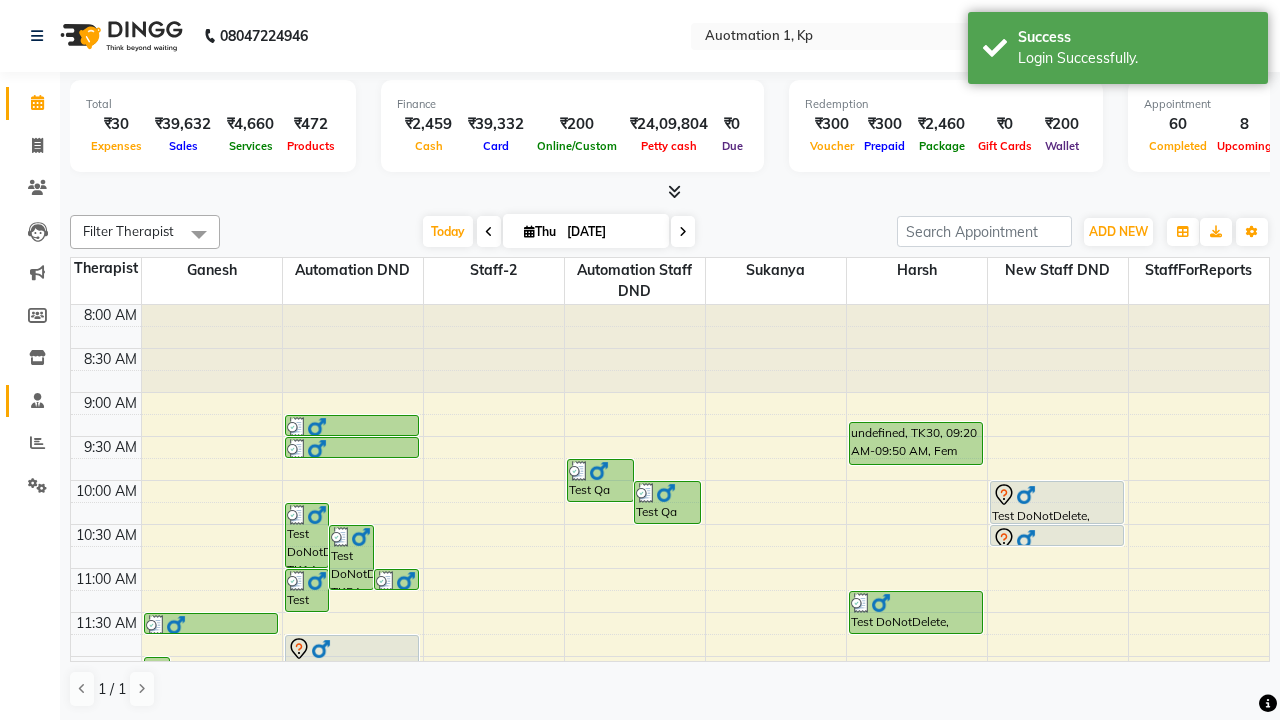 click 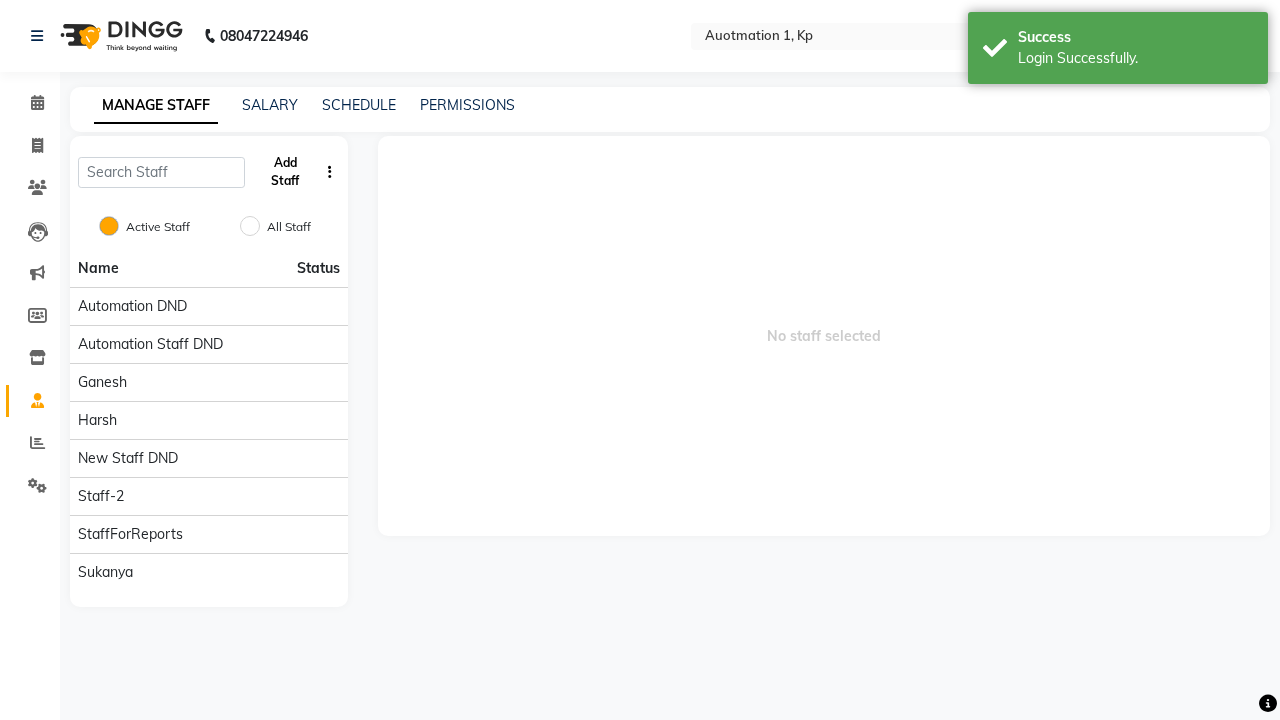 click on "Add Staff" 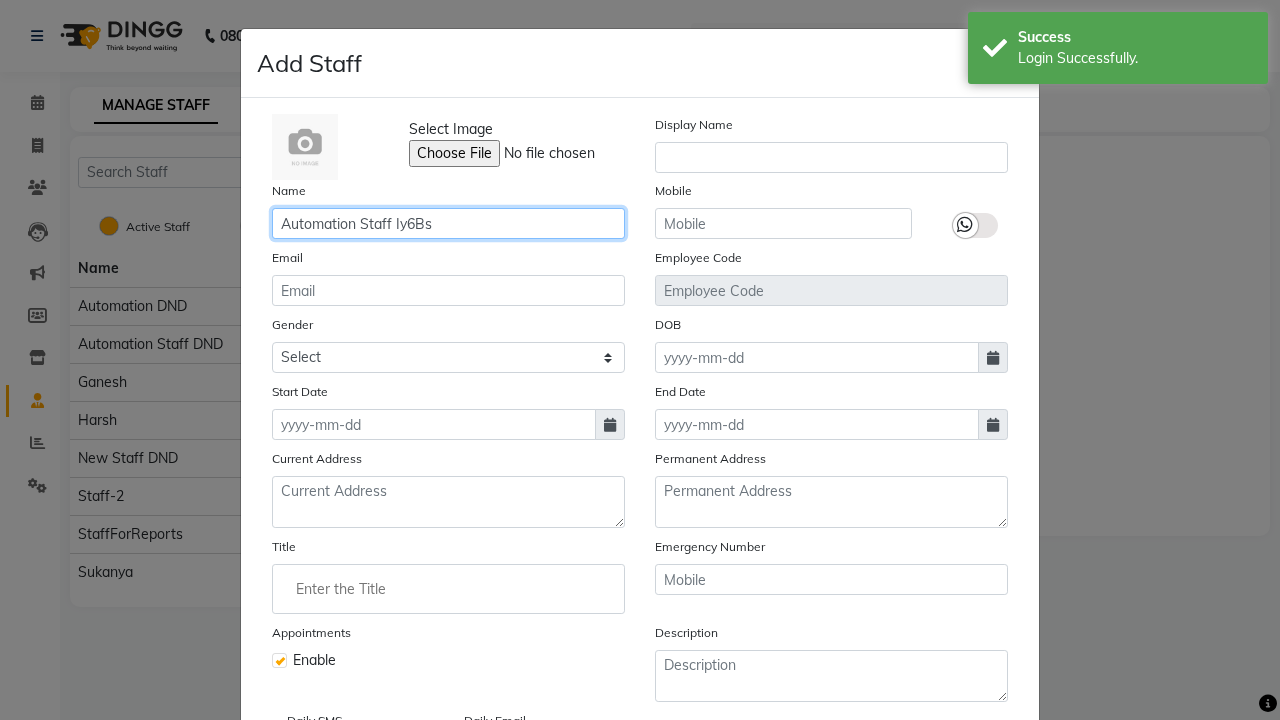 type on "Automation Staff Iy6Bs" 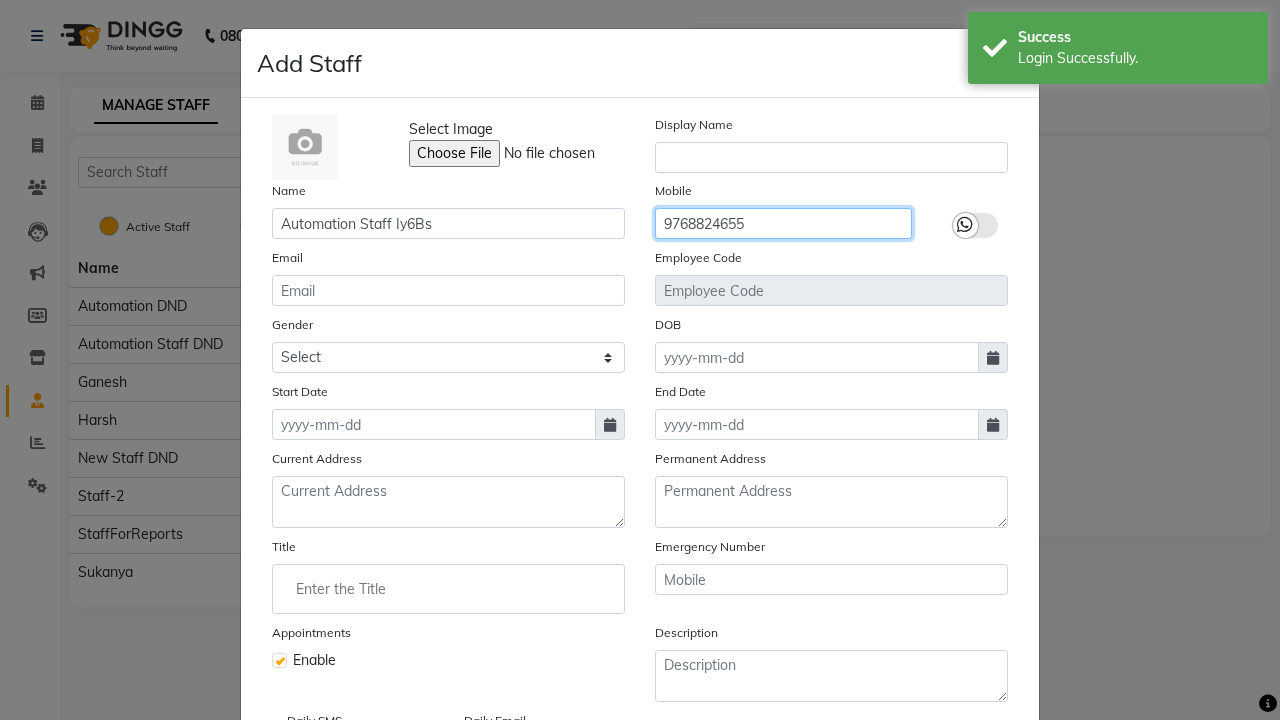 type on "9768824655" 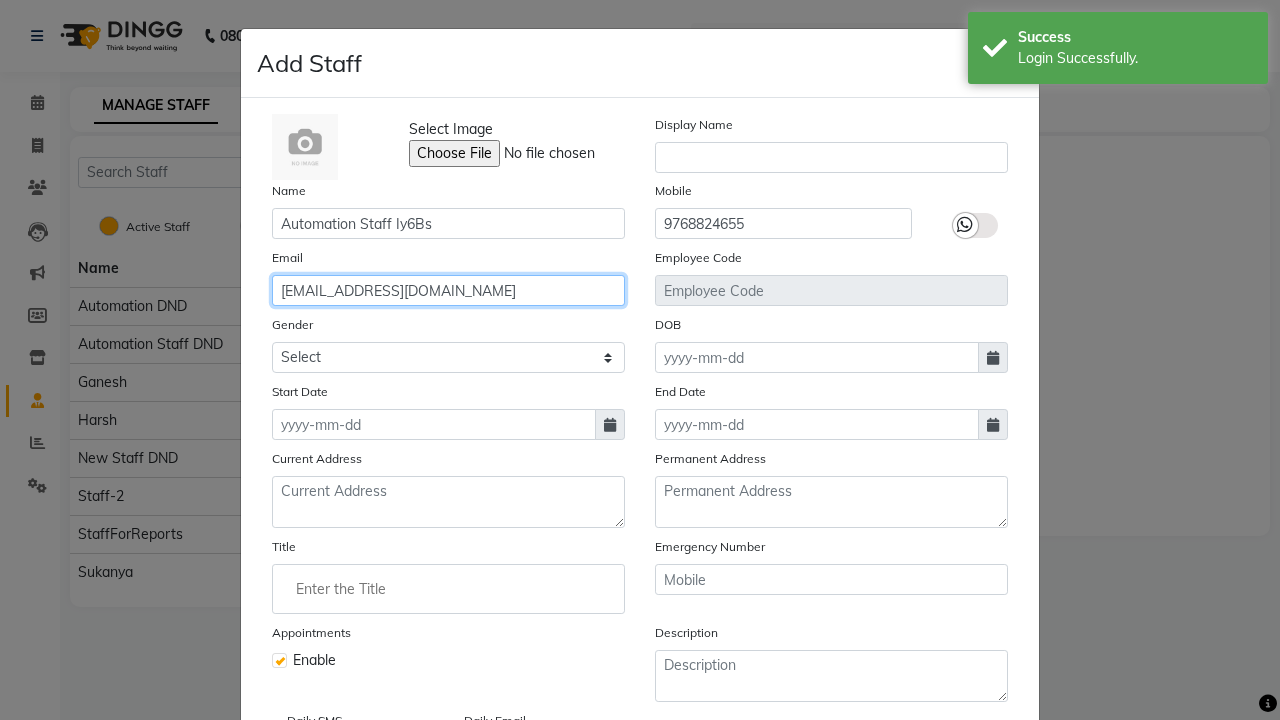 type on "noemi_swift-breitenberg14@hotmail.com" 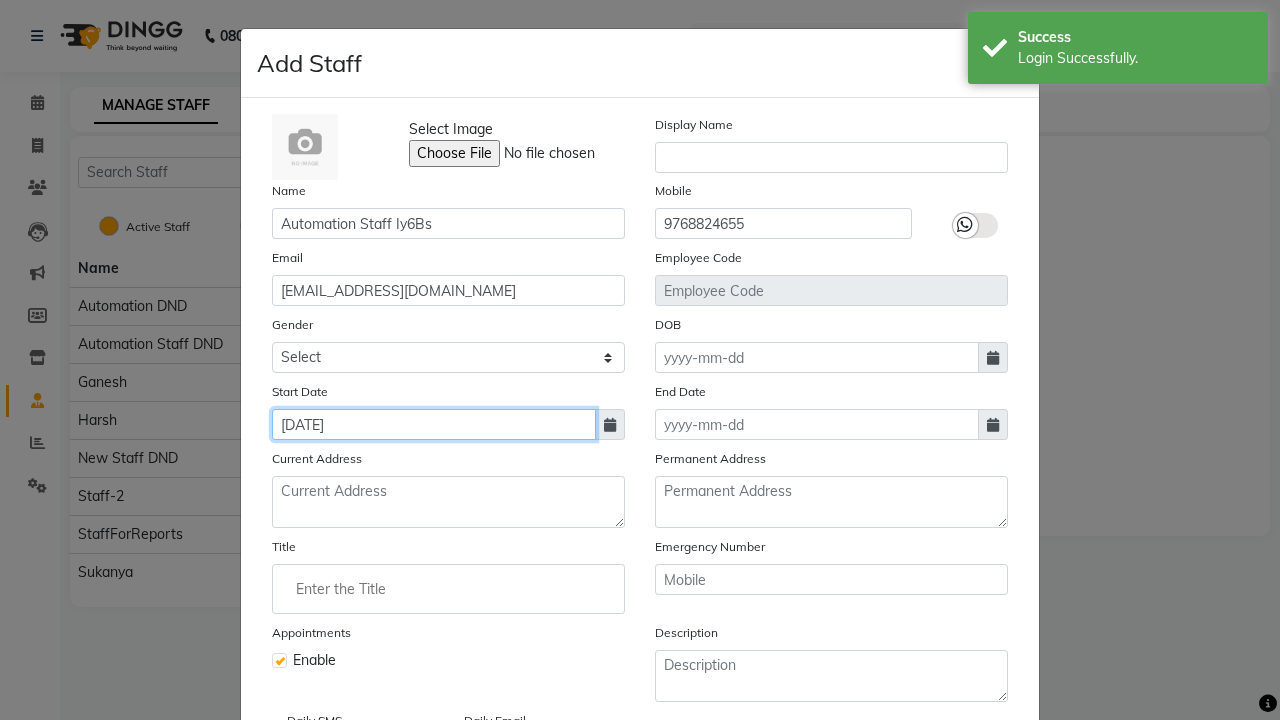 type on "Jul 10, 2025" 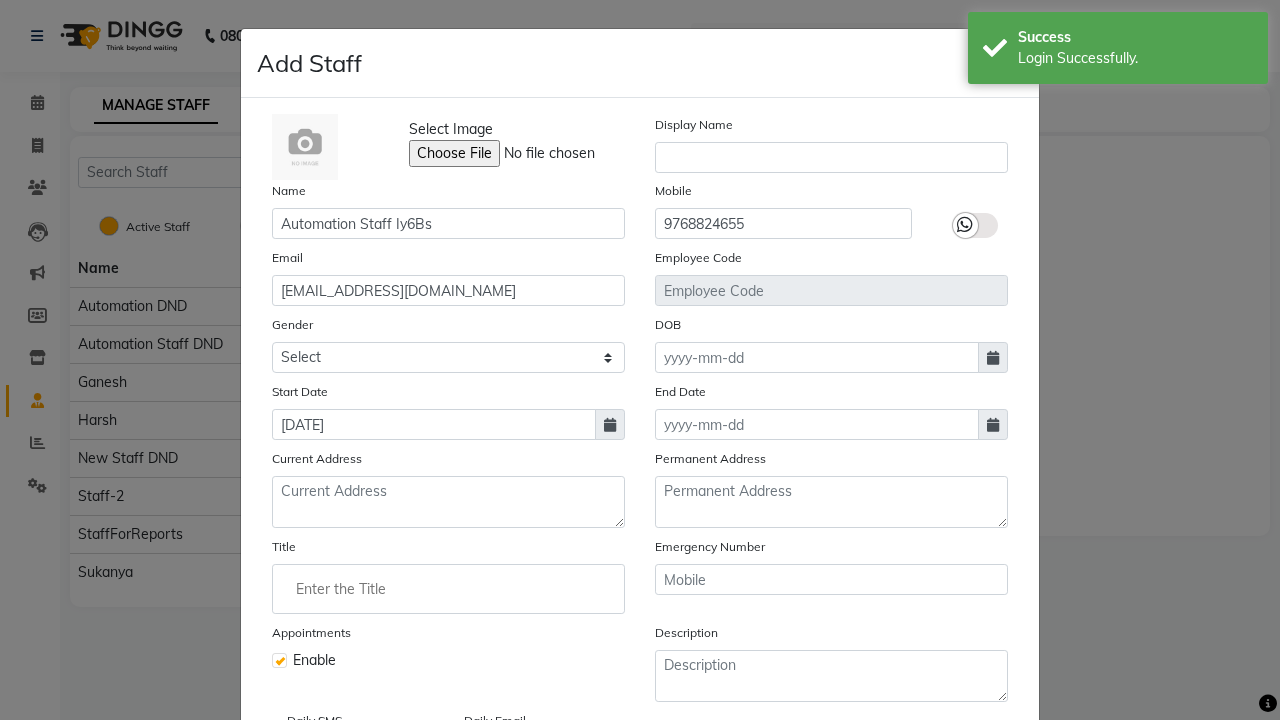 click on "Save" at bounding box center (988, 814) 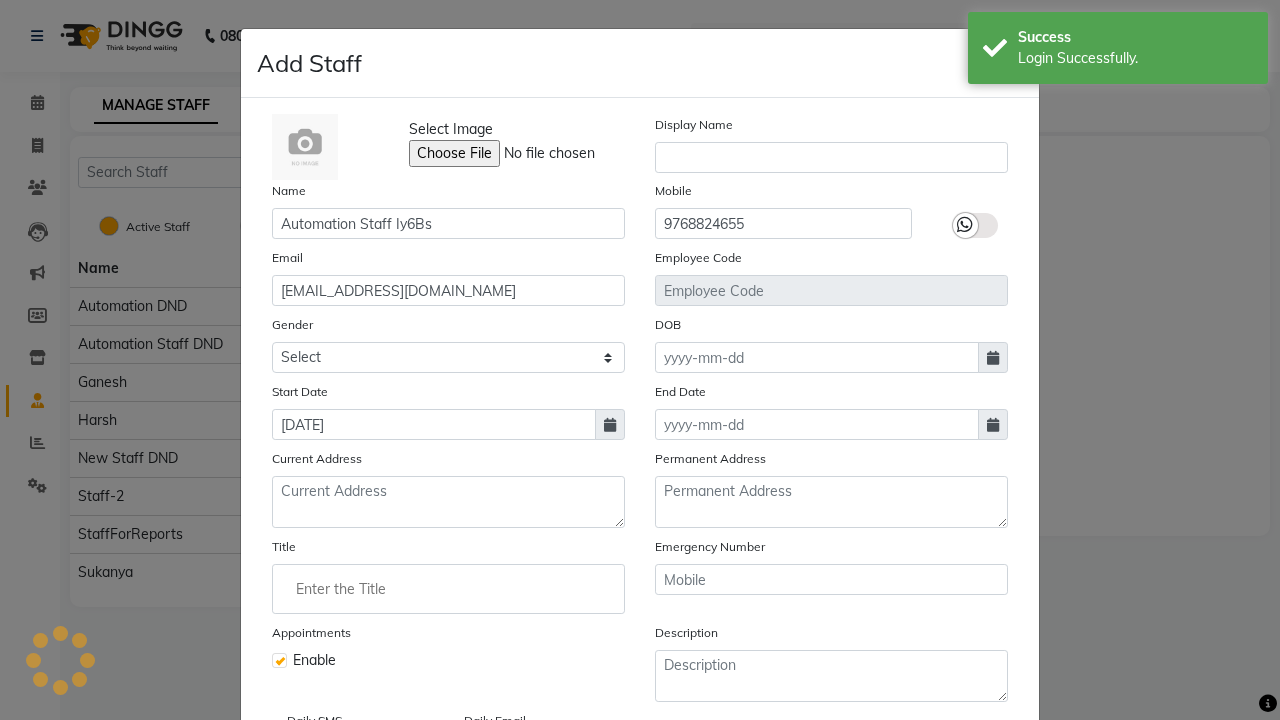 scroll, scrollTop: 162, scrollLeft: 0, axis: vertical 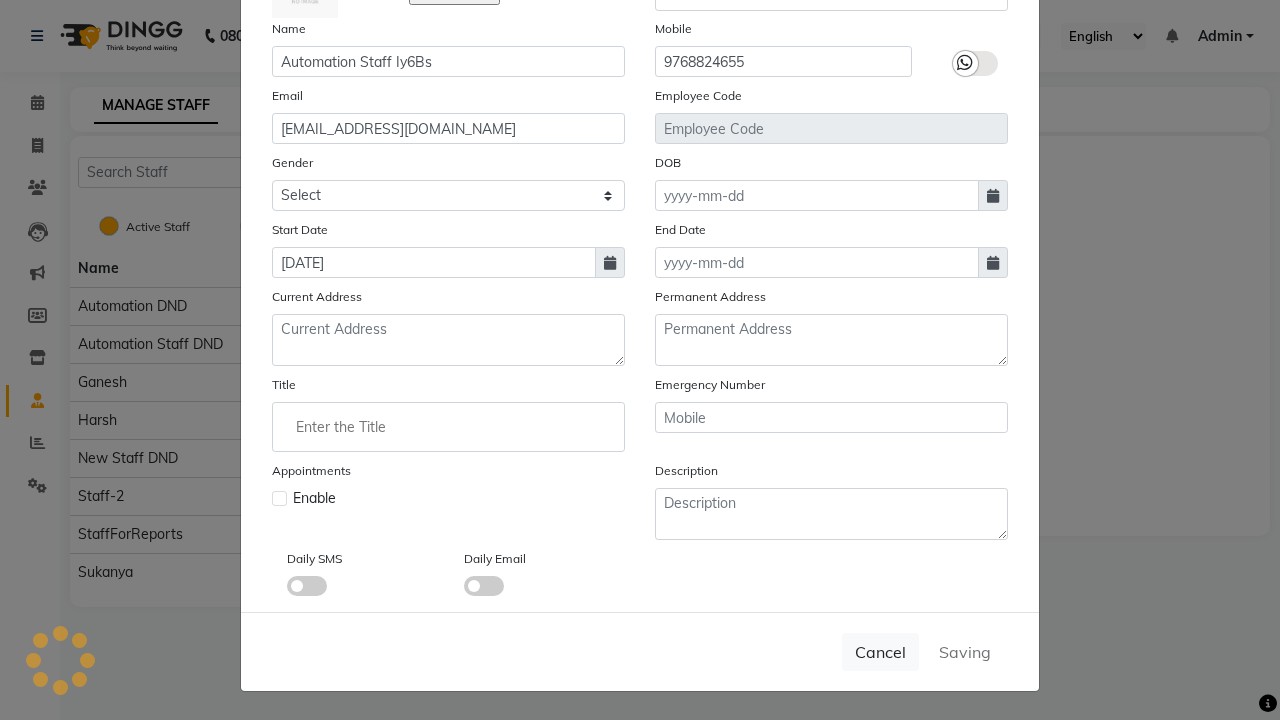 type 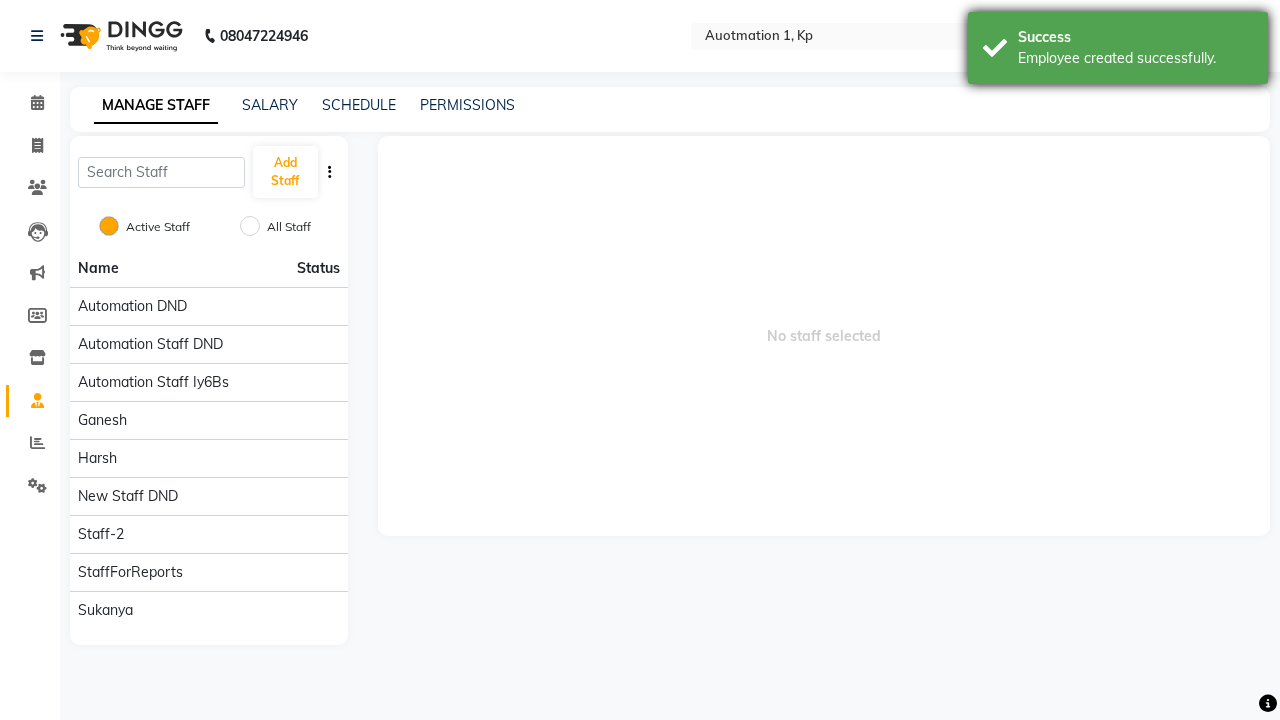 click on "Employee created successfully." at bounding box center [1135, 58] 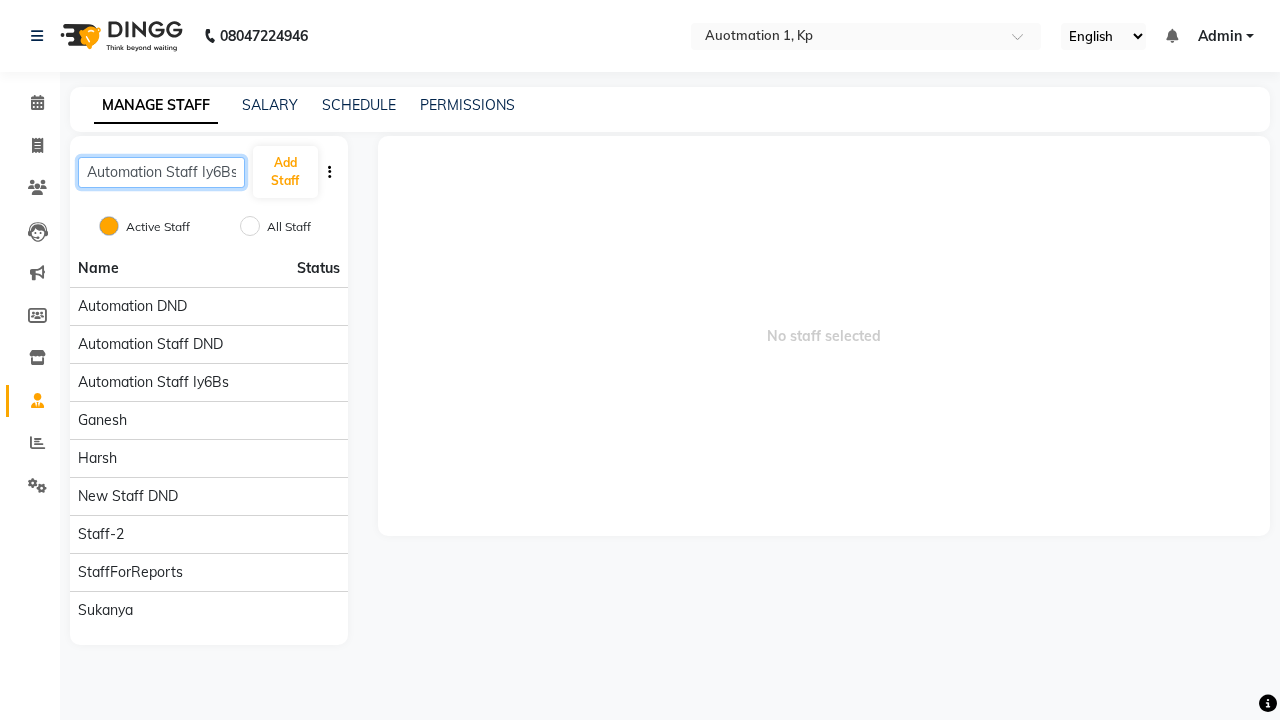 scroll, scrollTop: 0, scrollLeft: 2, axis: horizontal 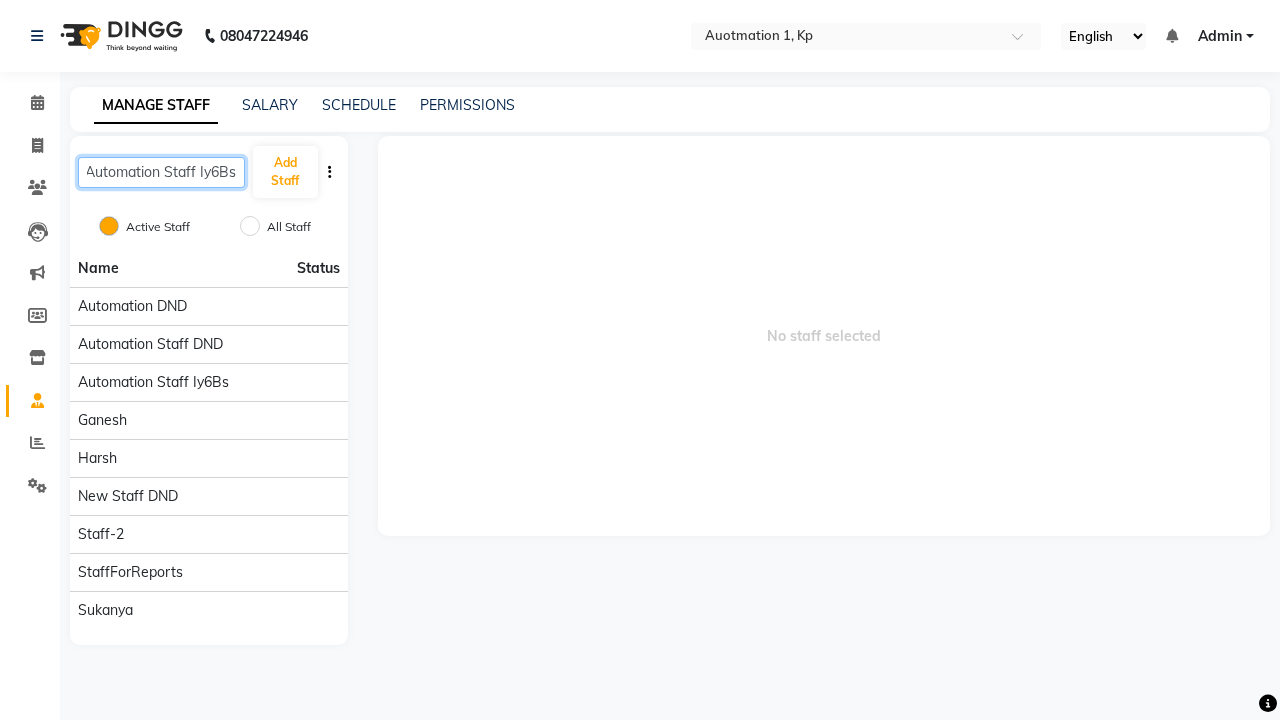 type on "Automation Staff Iy6Bs" 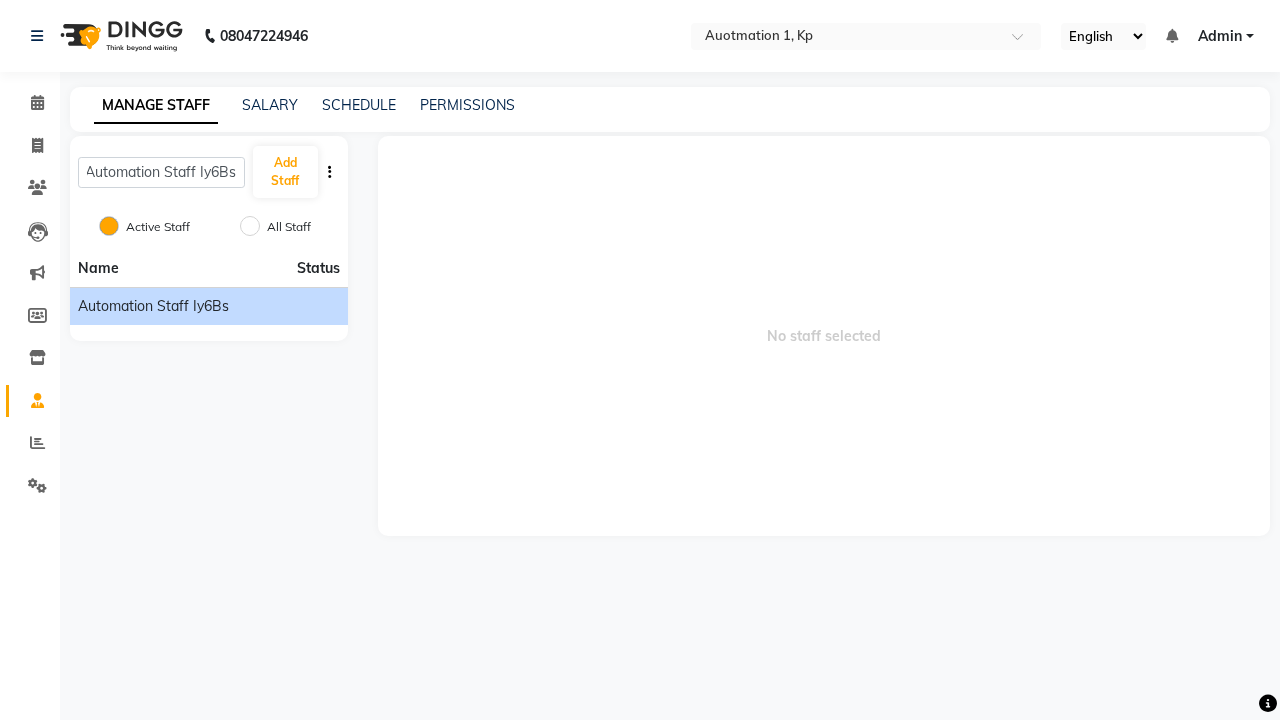 click on "Automation Staff Iy6Bs" 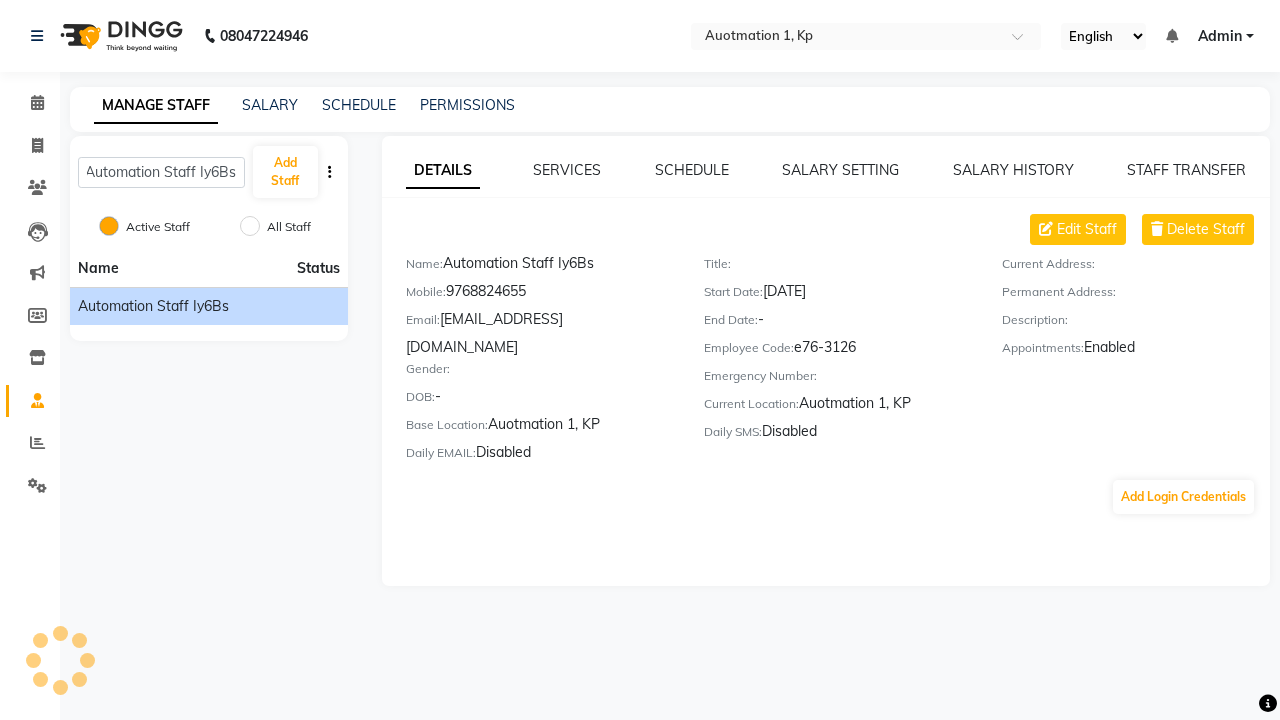 scroll, scrollTop: 0, scrollLeft: 0, axis: both 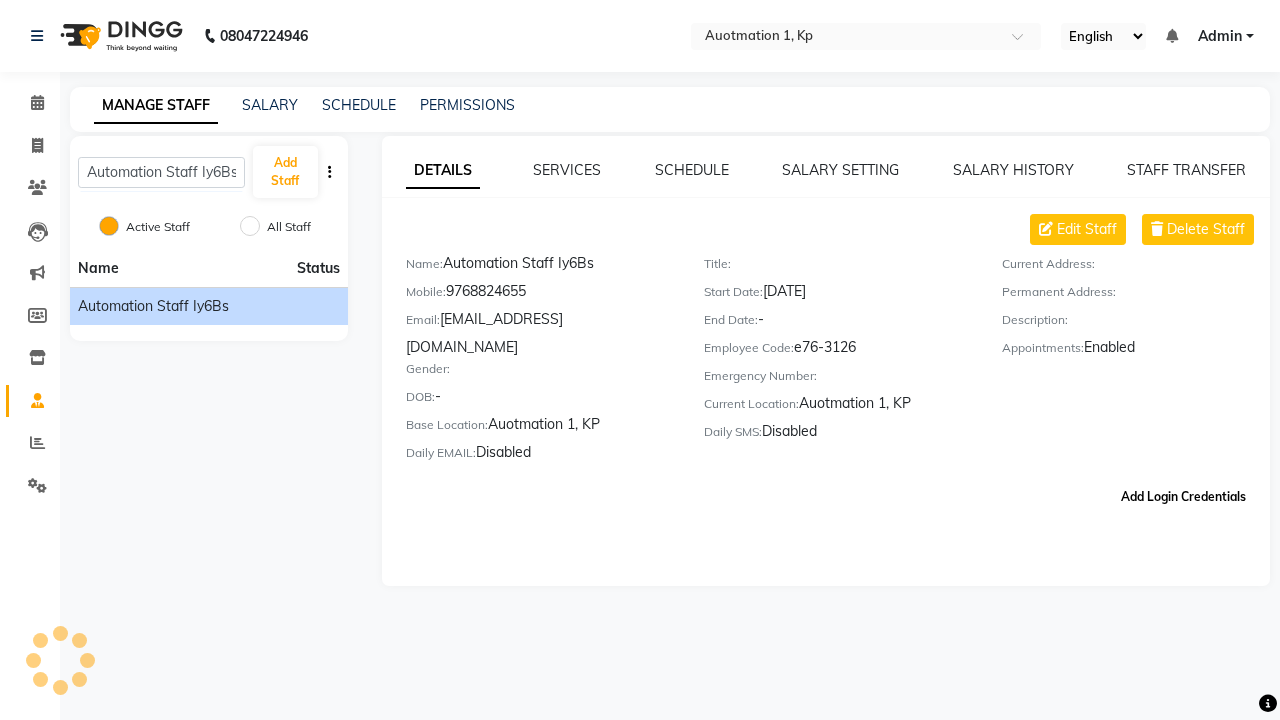 click on "Add Login Credentials" 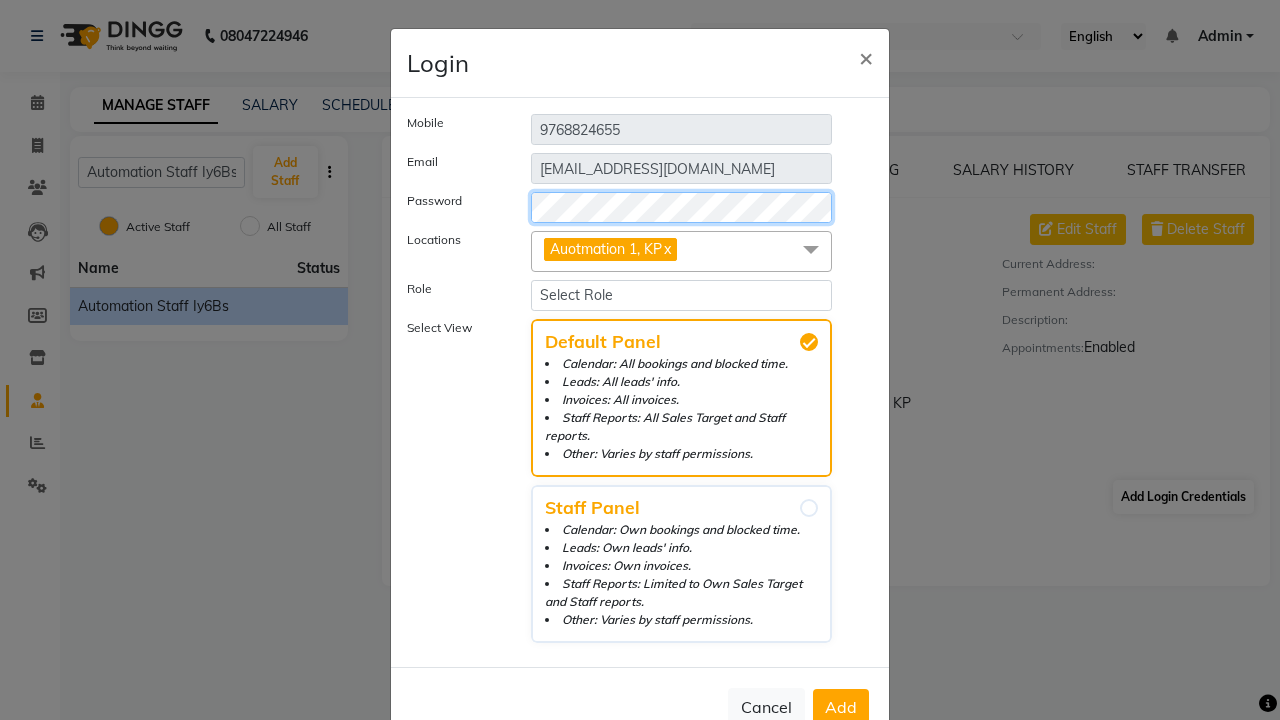 select on "204" 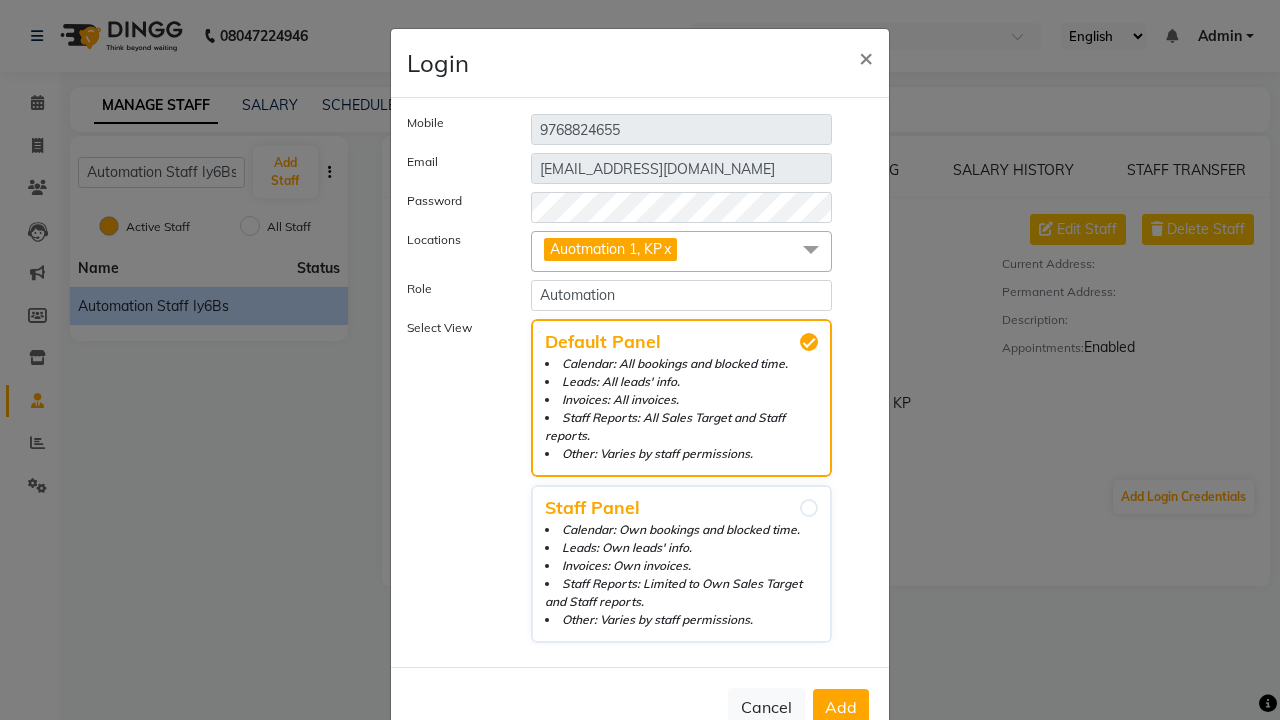 click on "Add" 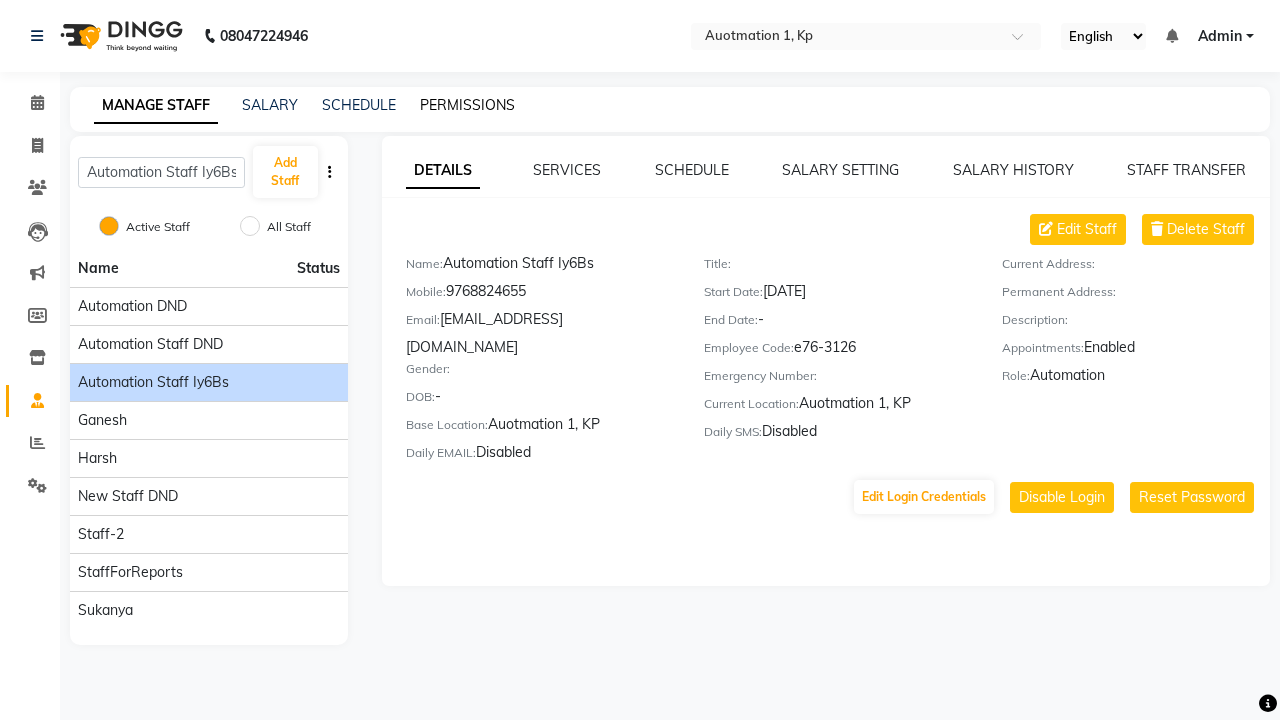 click on "PERMISSIONS" 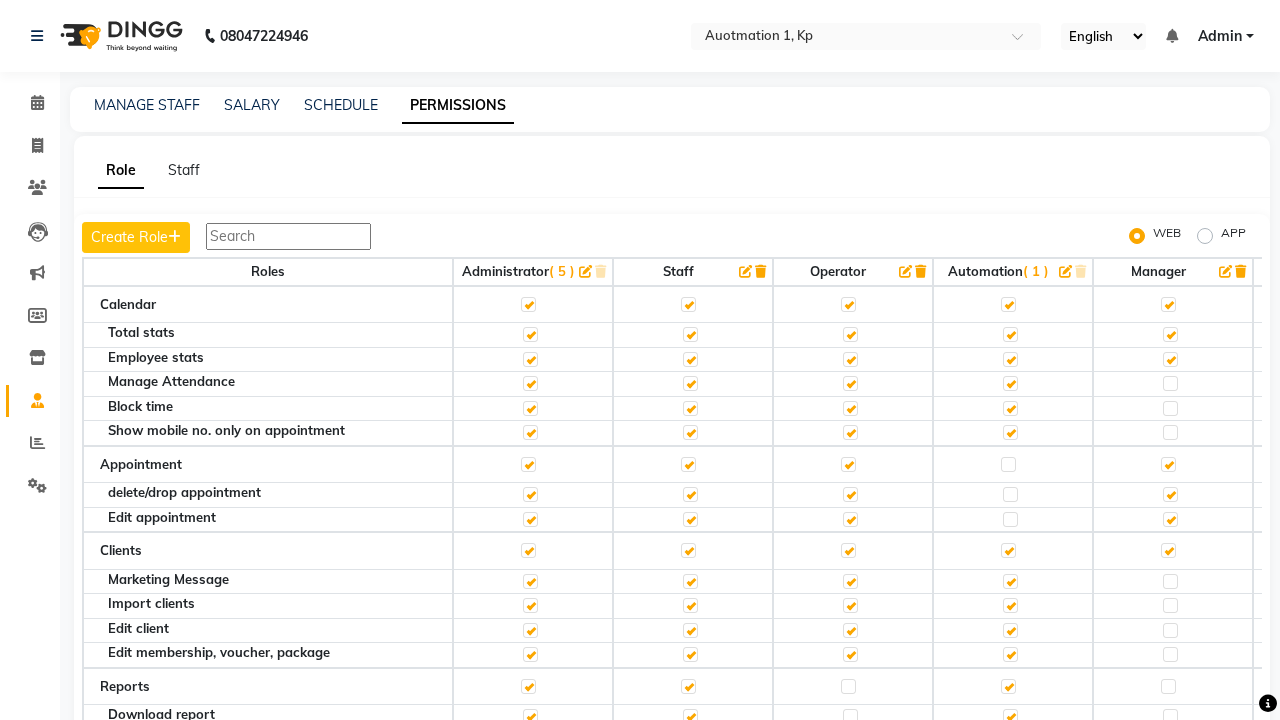 click 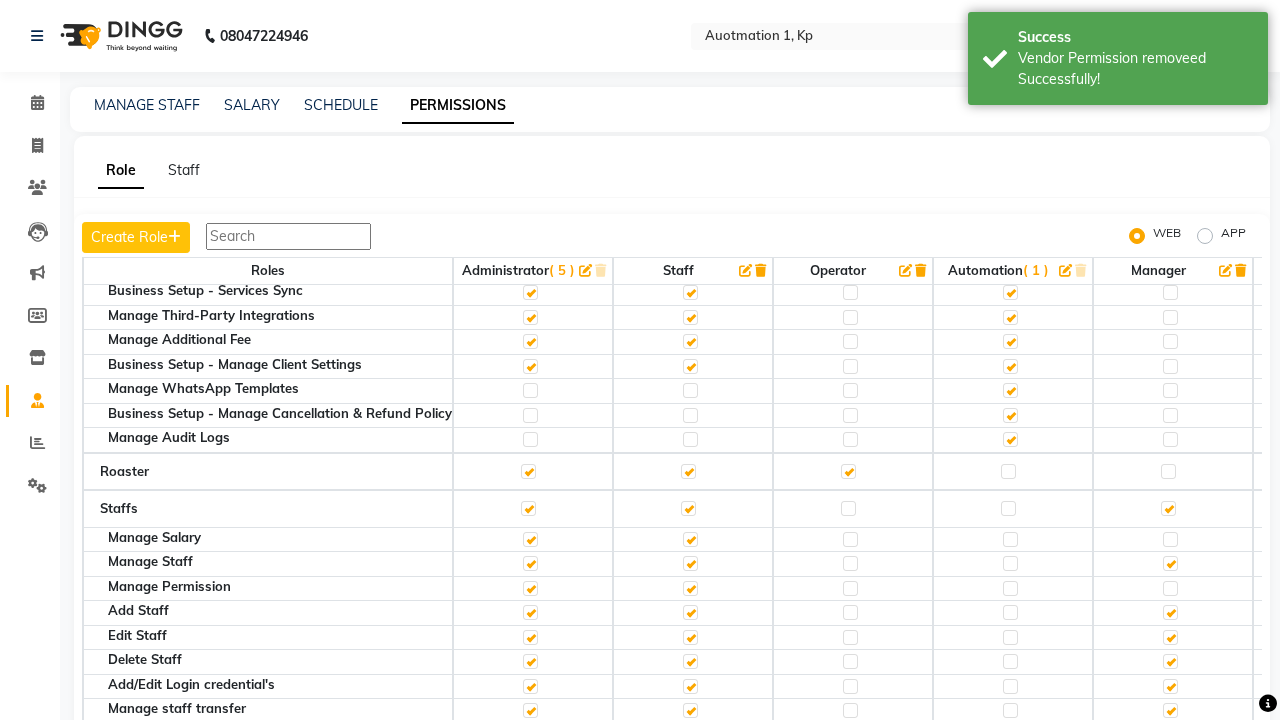 click 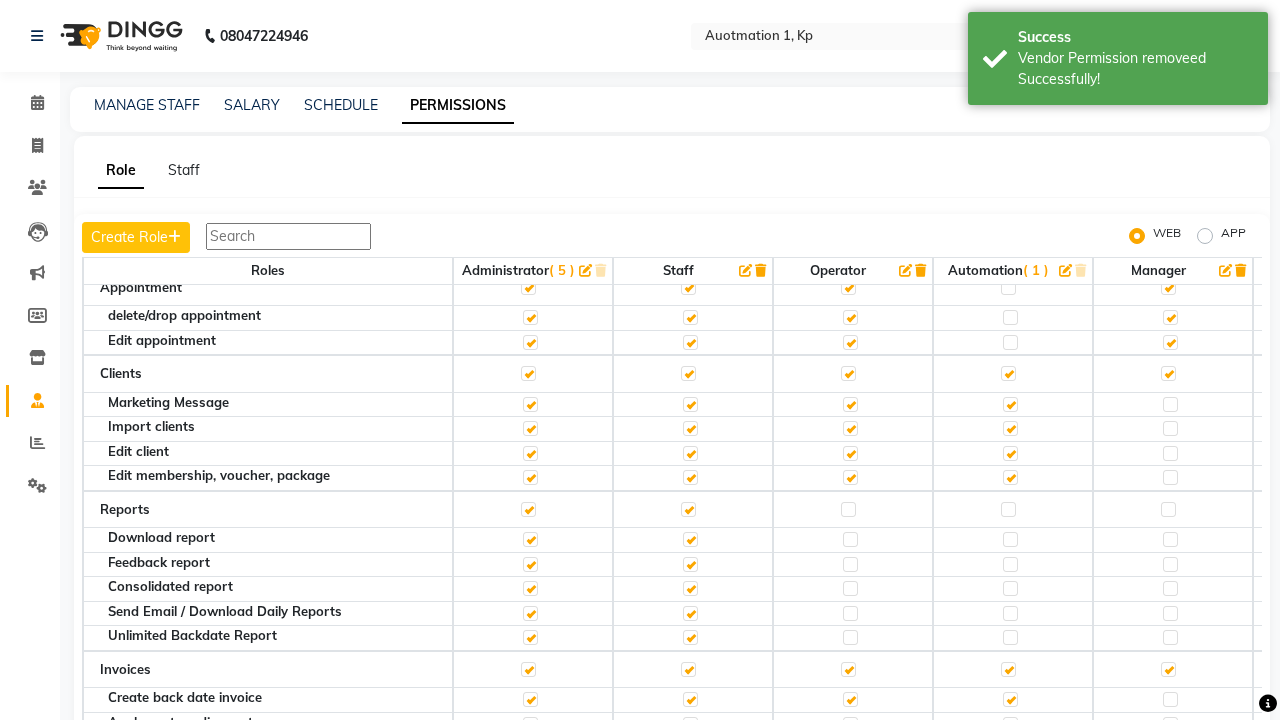 click 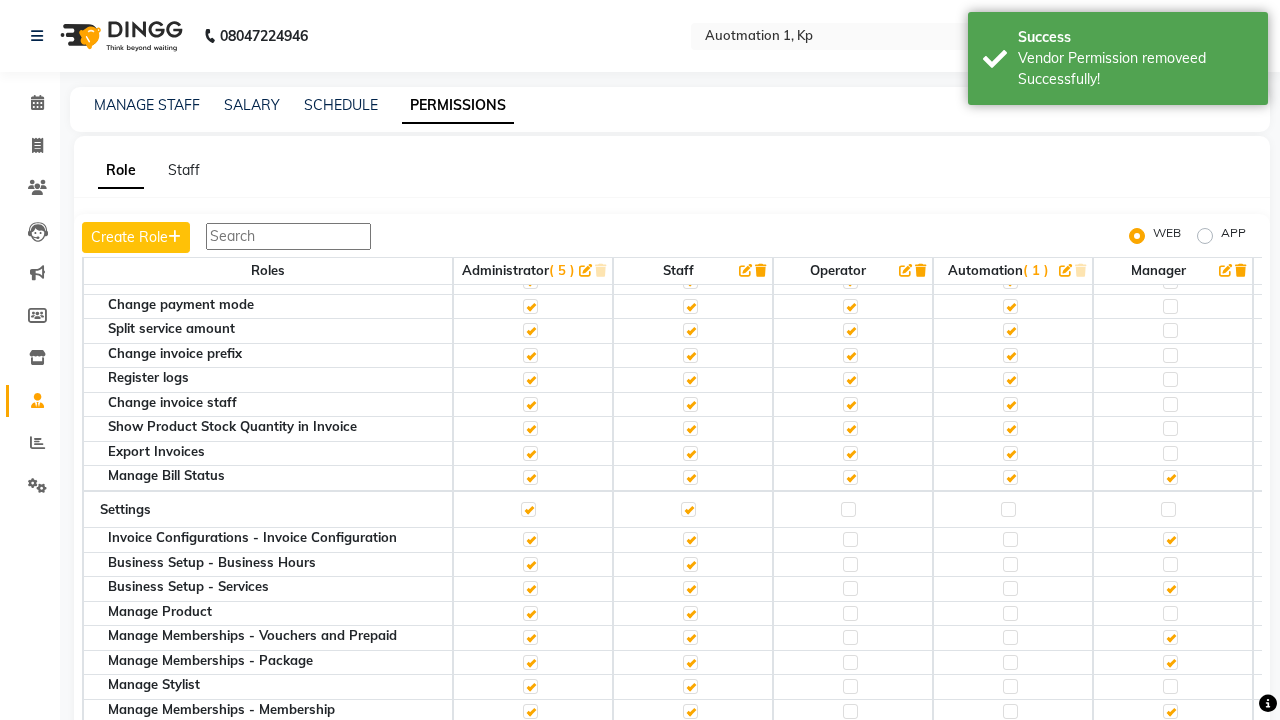 scroll, scrollTop: 25, scrollLeft: 0, axis: vertical 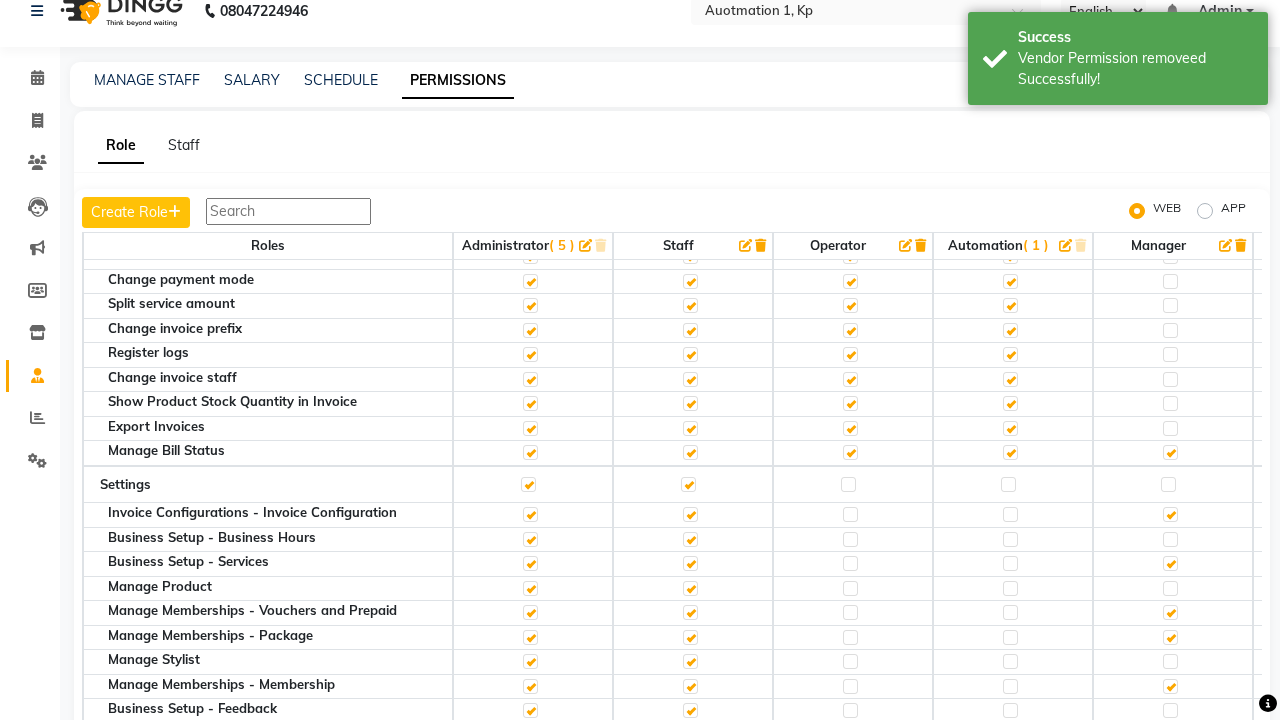 click on "Admin" at bounding box center [1220, 11] 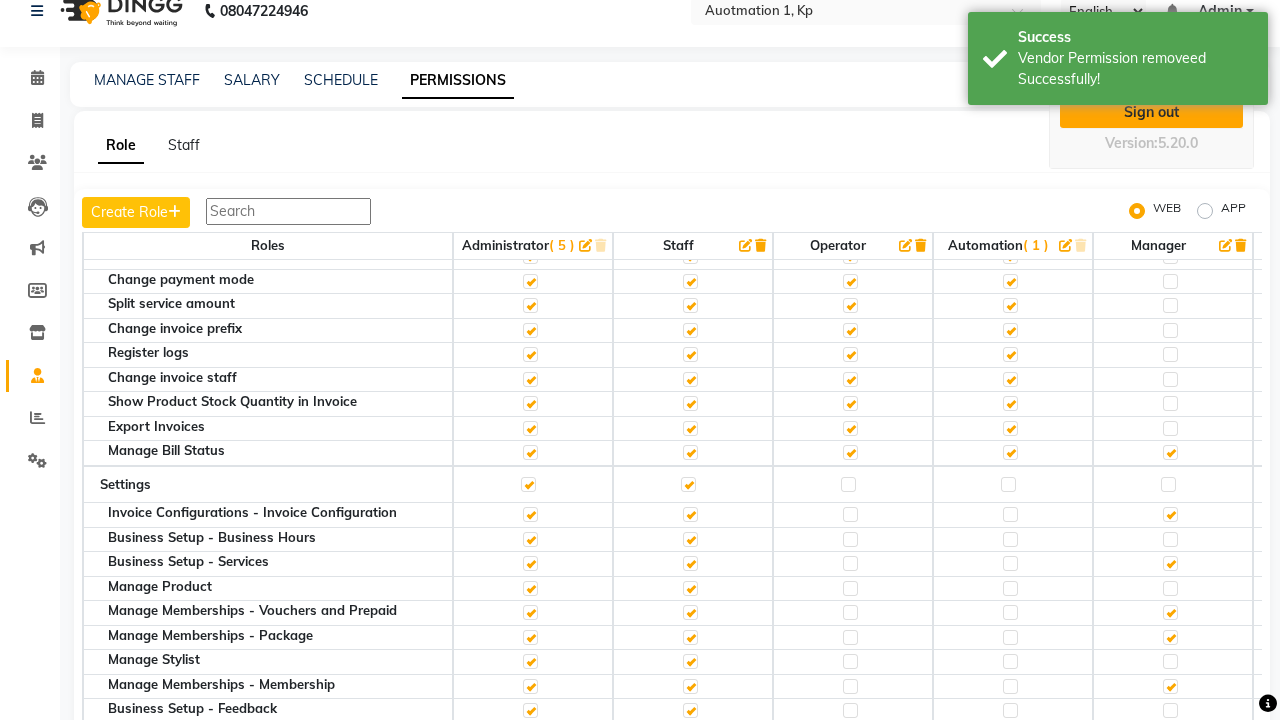 click on "Sign out" at bounding box center [1151, 112] 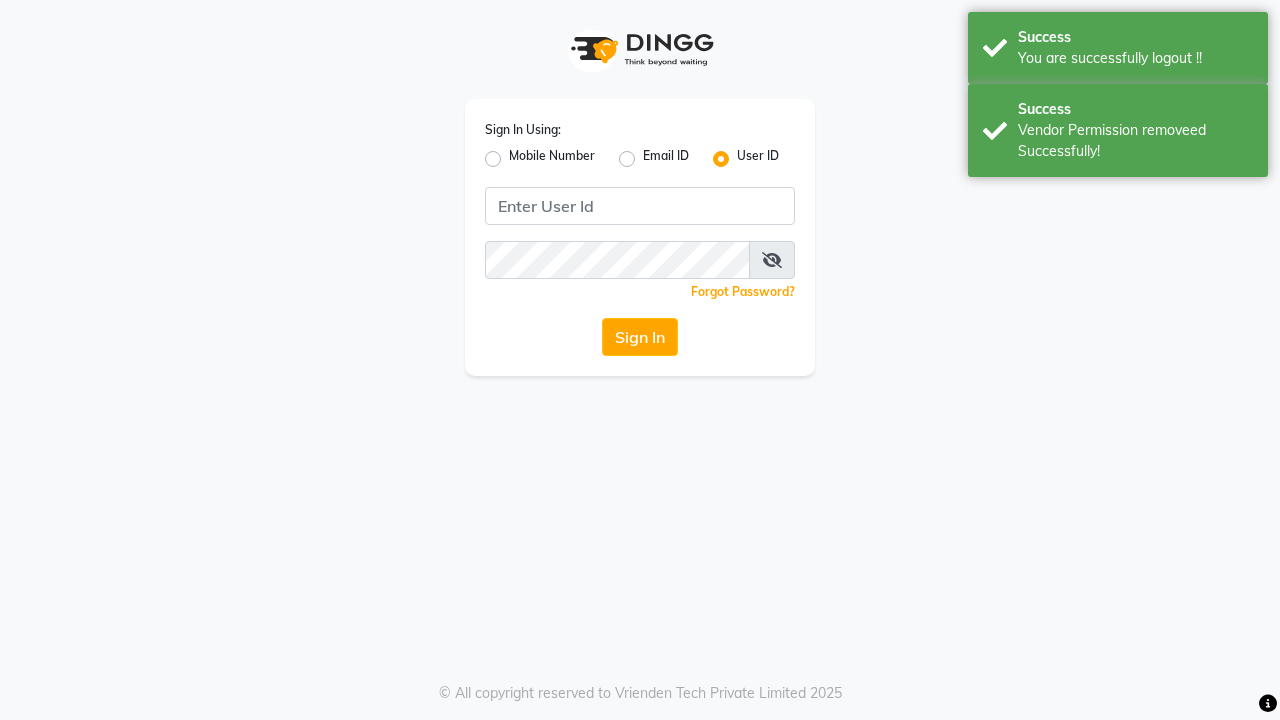 scroll, scrollTop: 0, scrollLeft: 0, axis: both 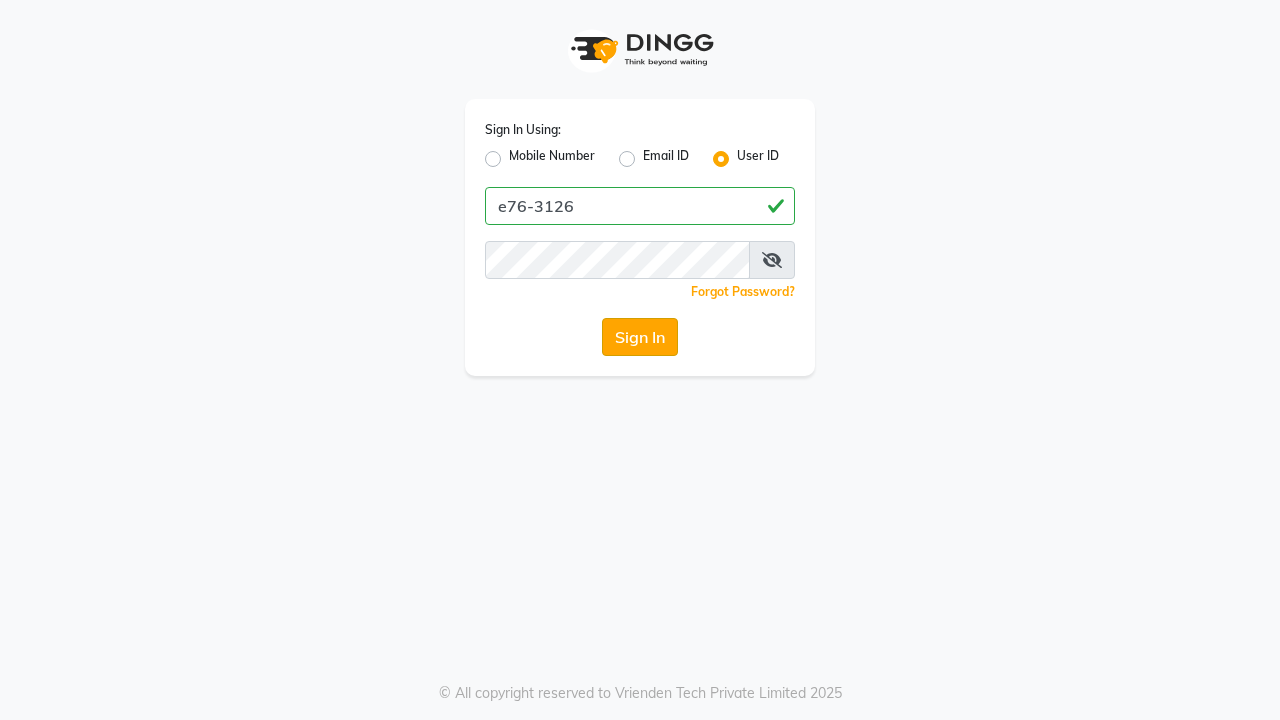 click on "Sign In" 